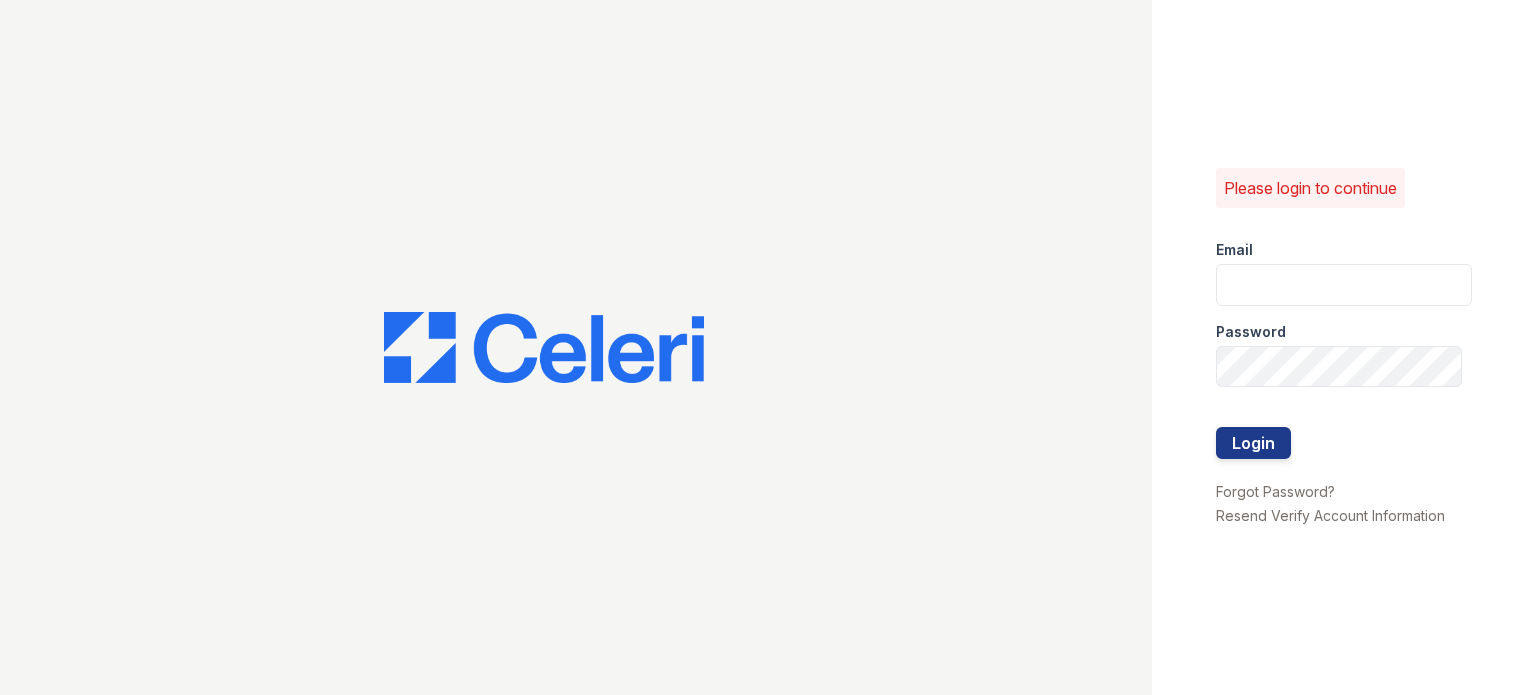 scroll, scrollTop: 0, scrollLeft: 0, axis: both 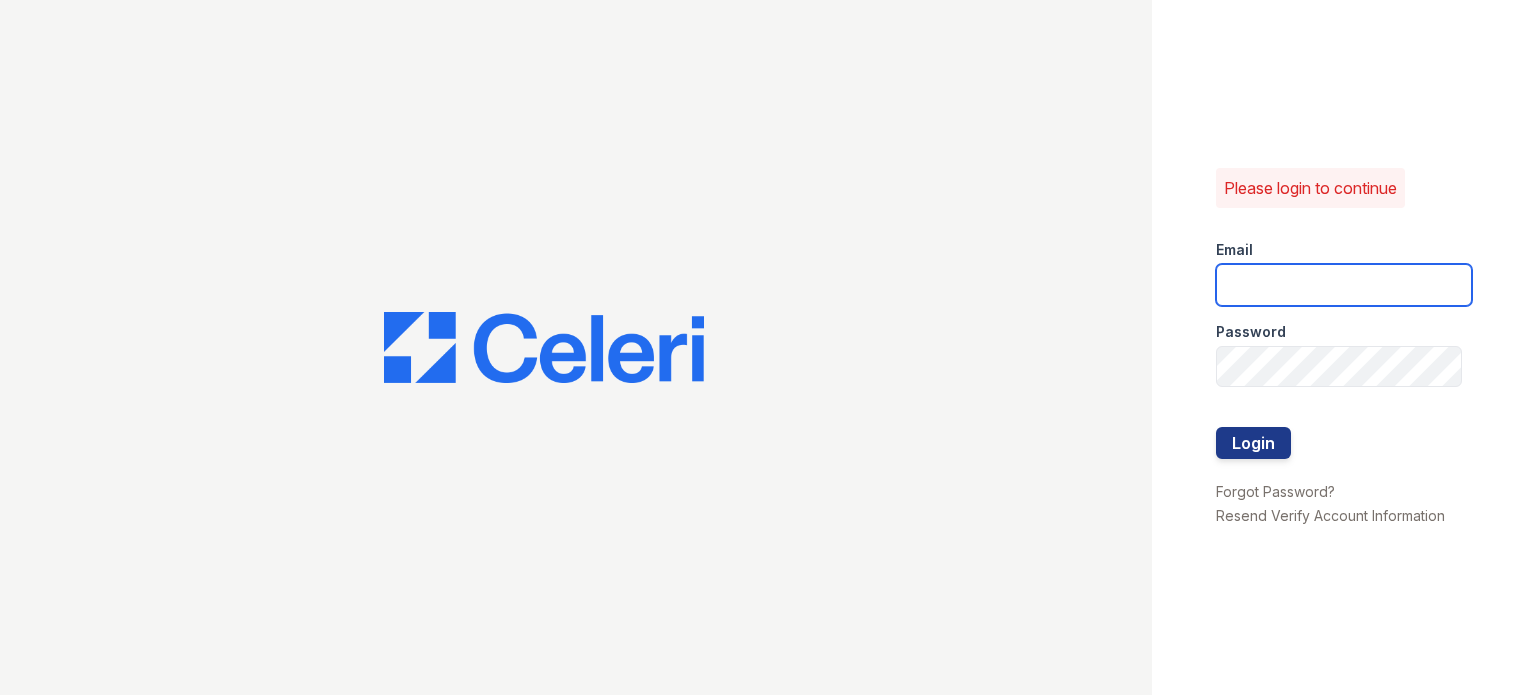 click at bounding box center (1344, 285) 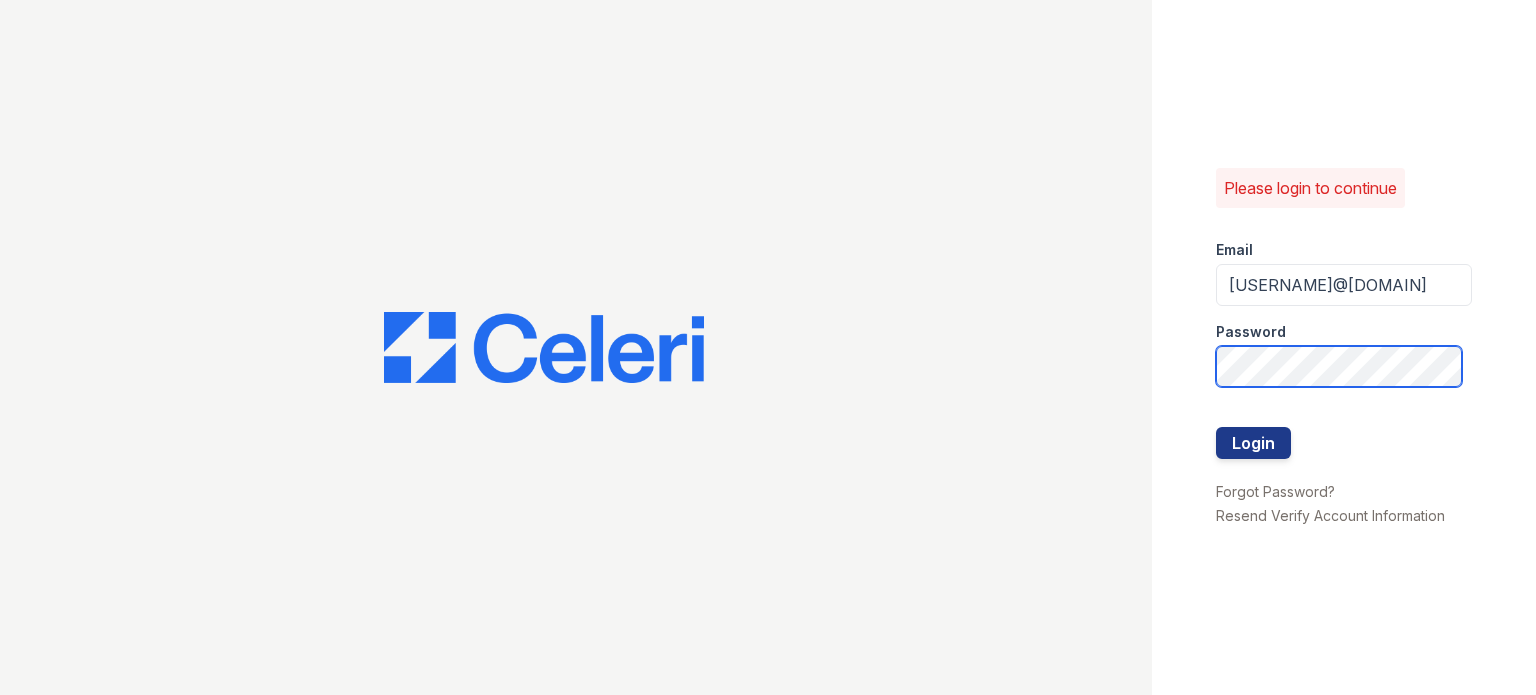 click on "Login" at bounding box center (1253, 443) 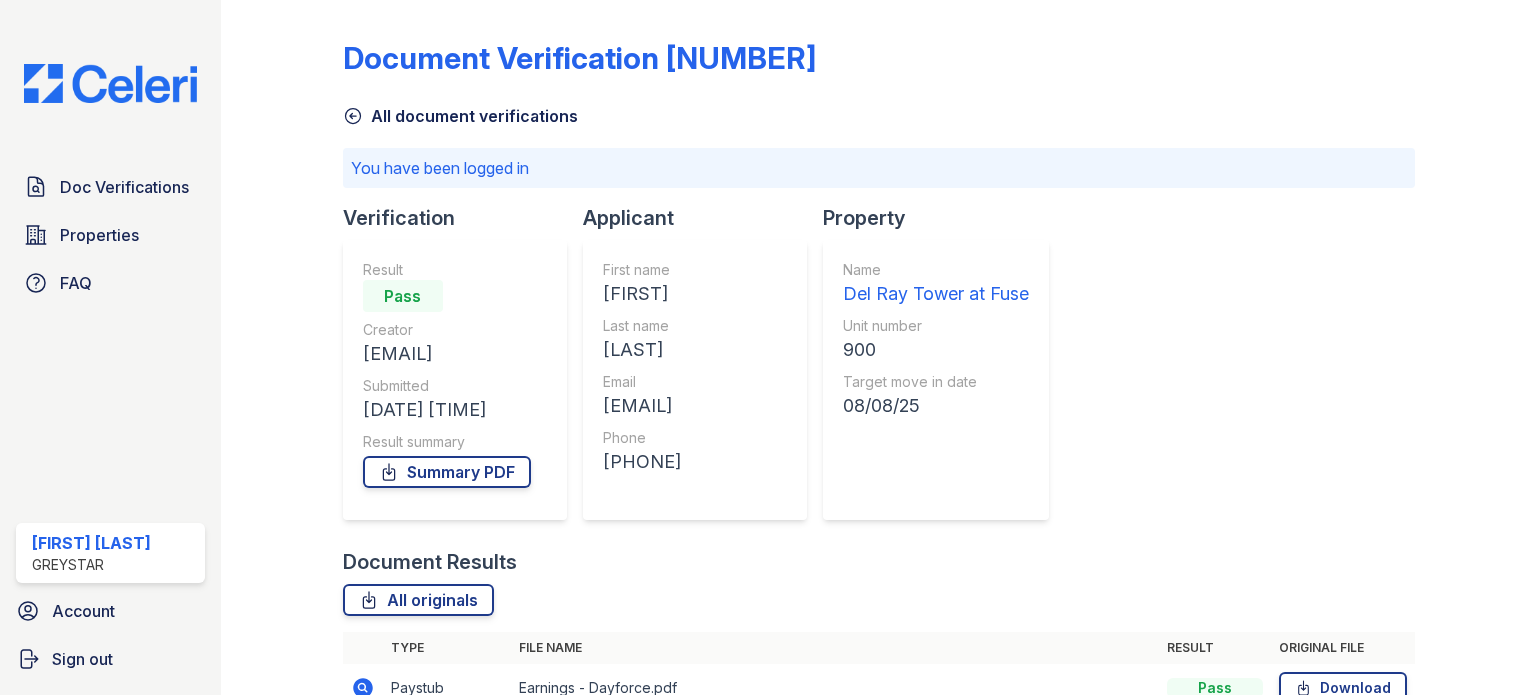 scroll, scrollTop: 0, scrollLeft: 0, axis: both 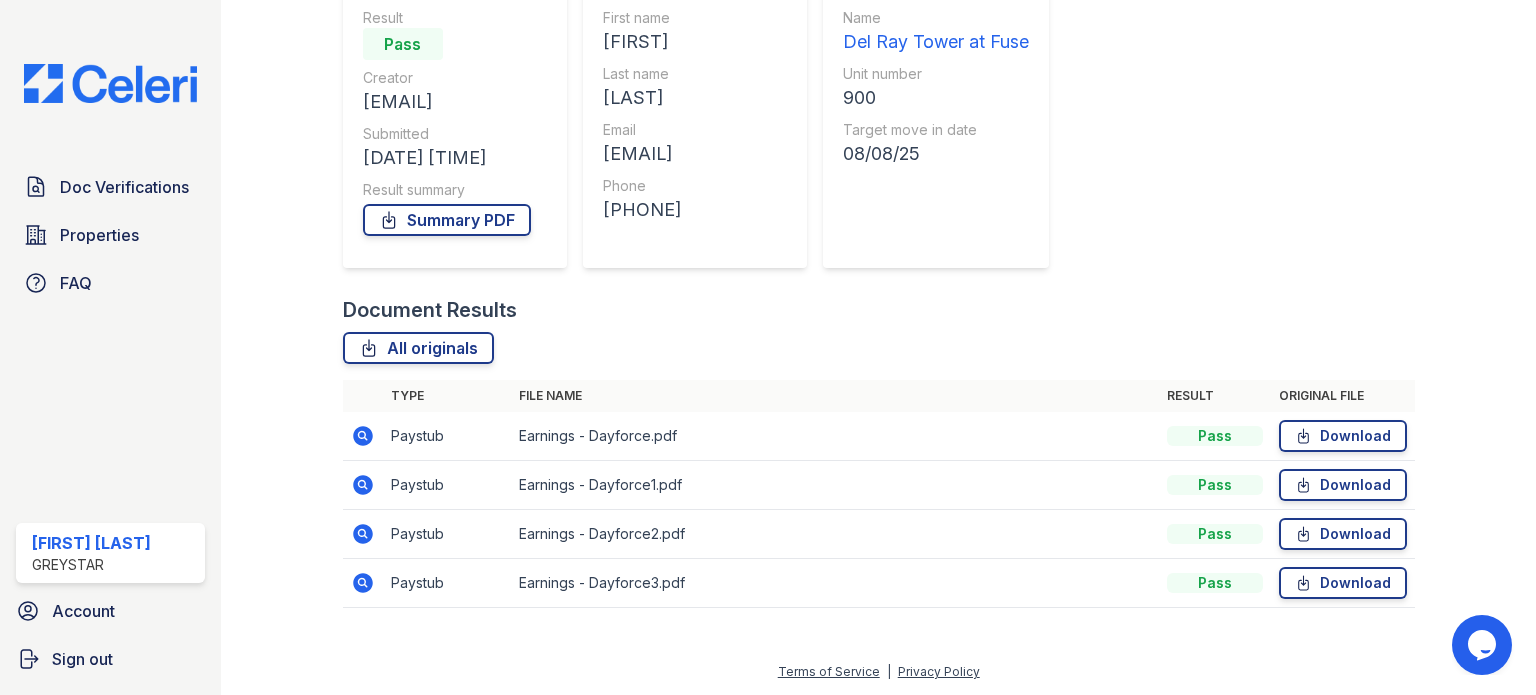 click 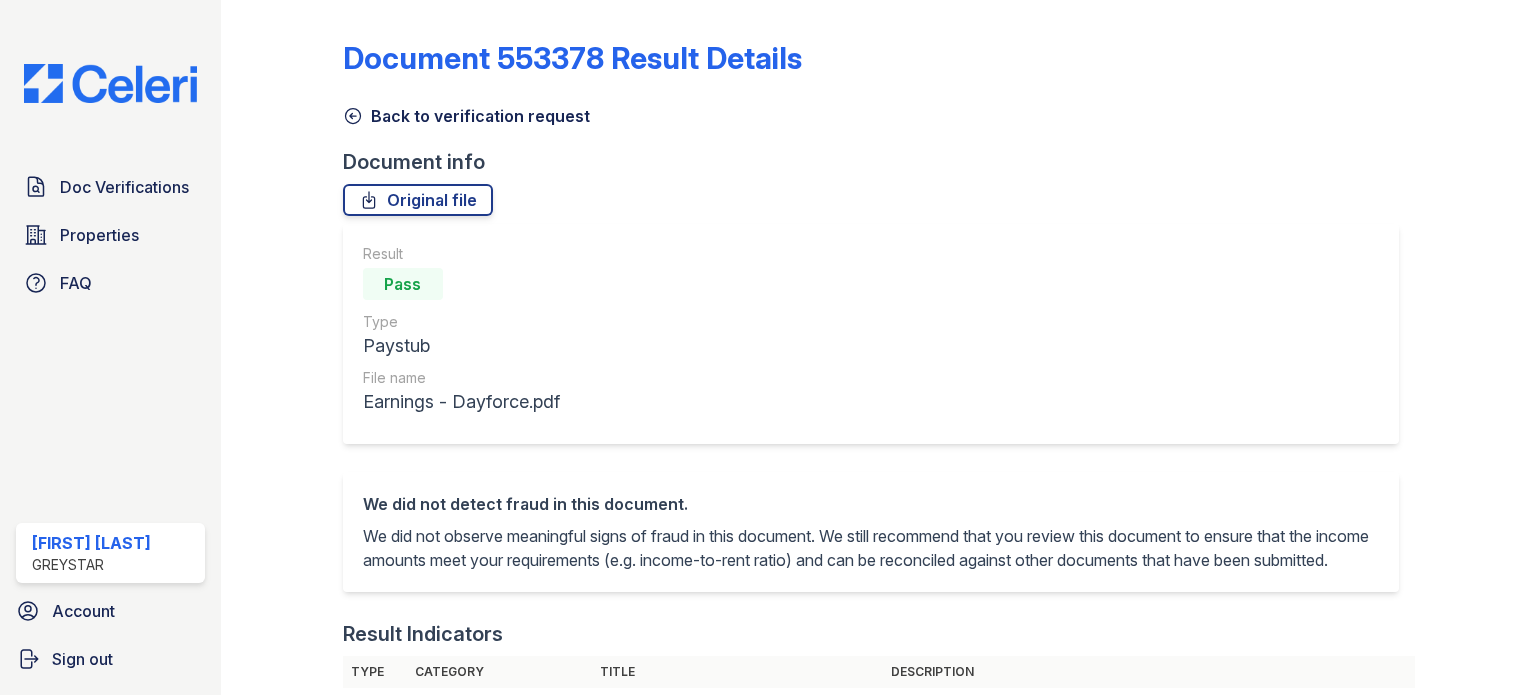 scroll, scrollTop: 0, scrollLeft: 0, axis: both 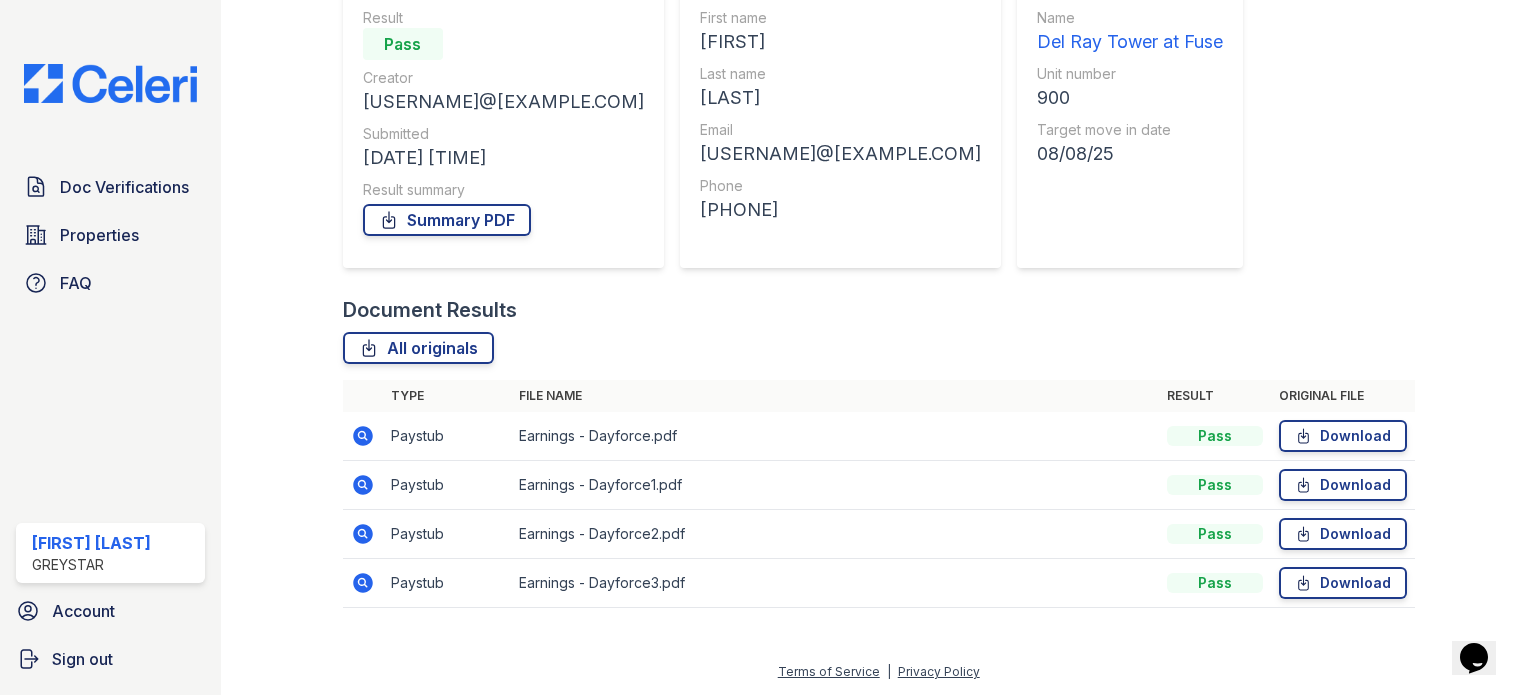 click 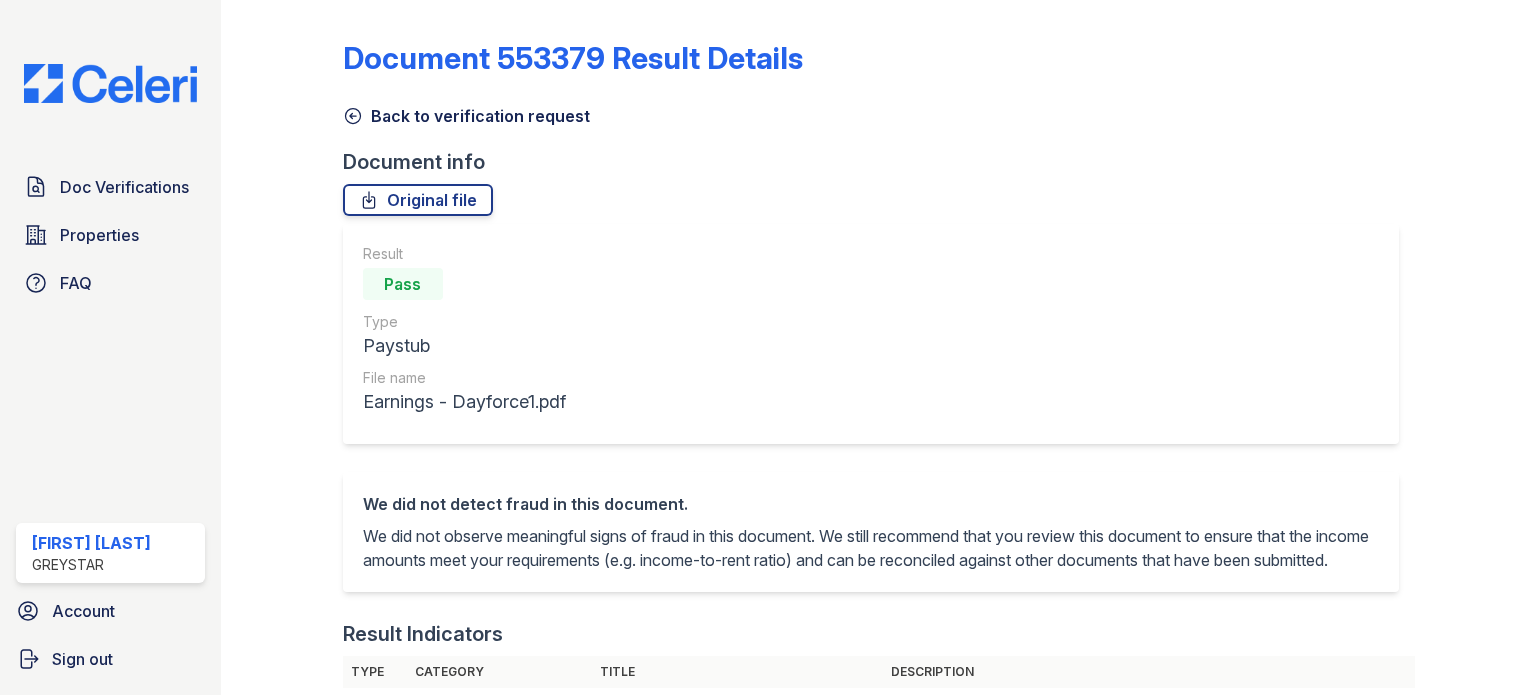 scroll, scrollTop: 0, scrollLeft: 0, axis: both 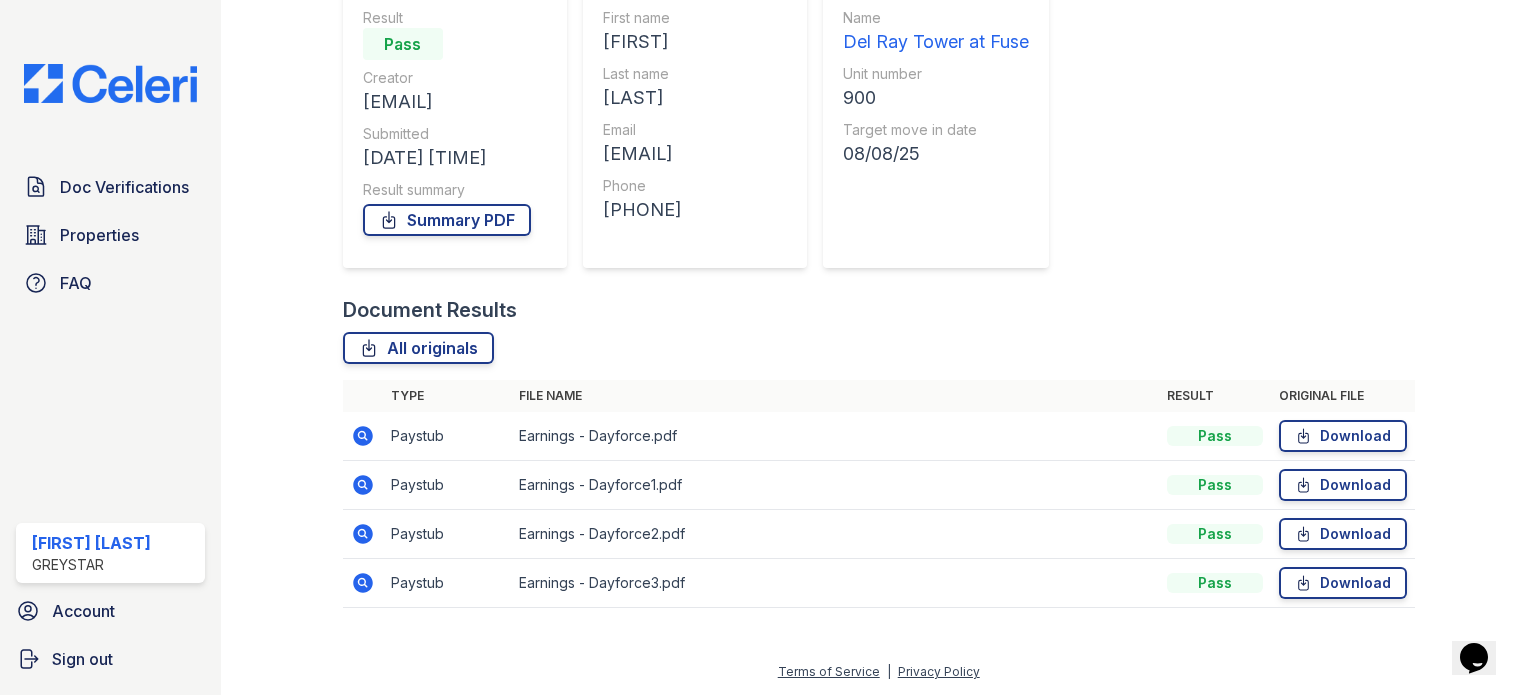 click 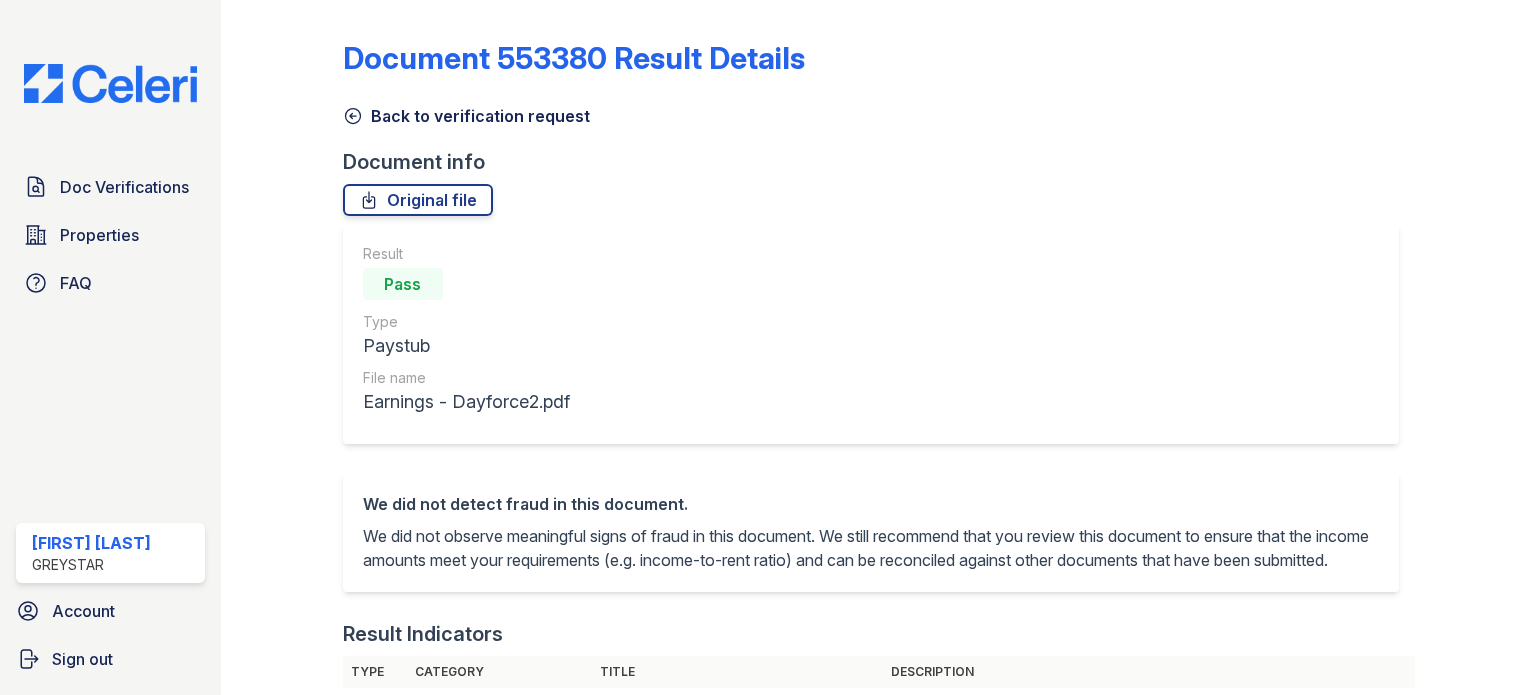 scroll, scrollTop: 0, scrollLeft: 0, axis: both 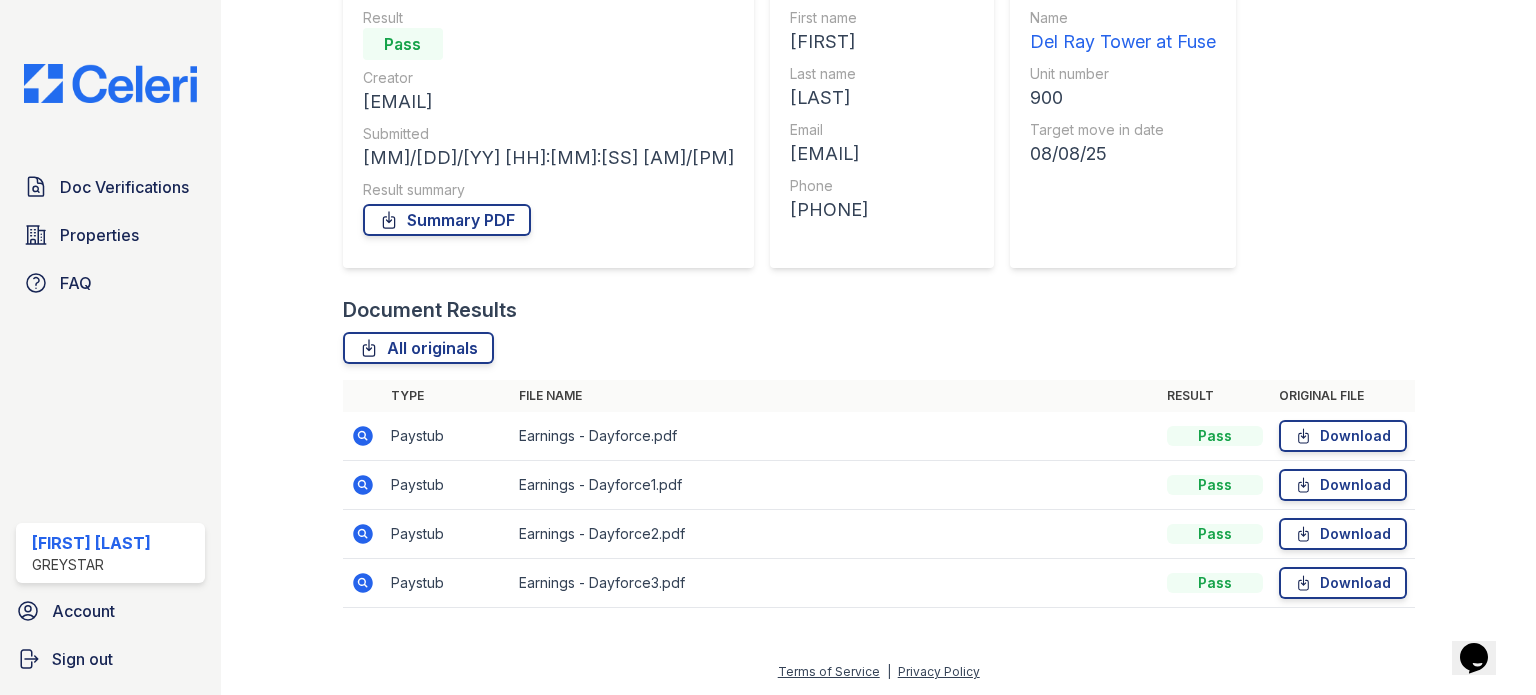click 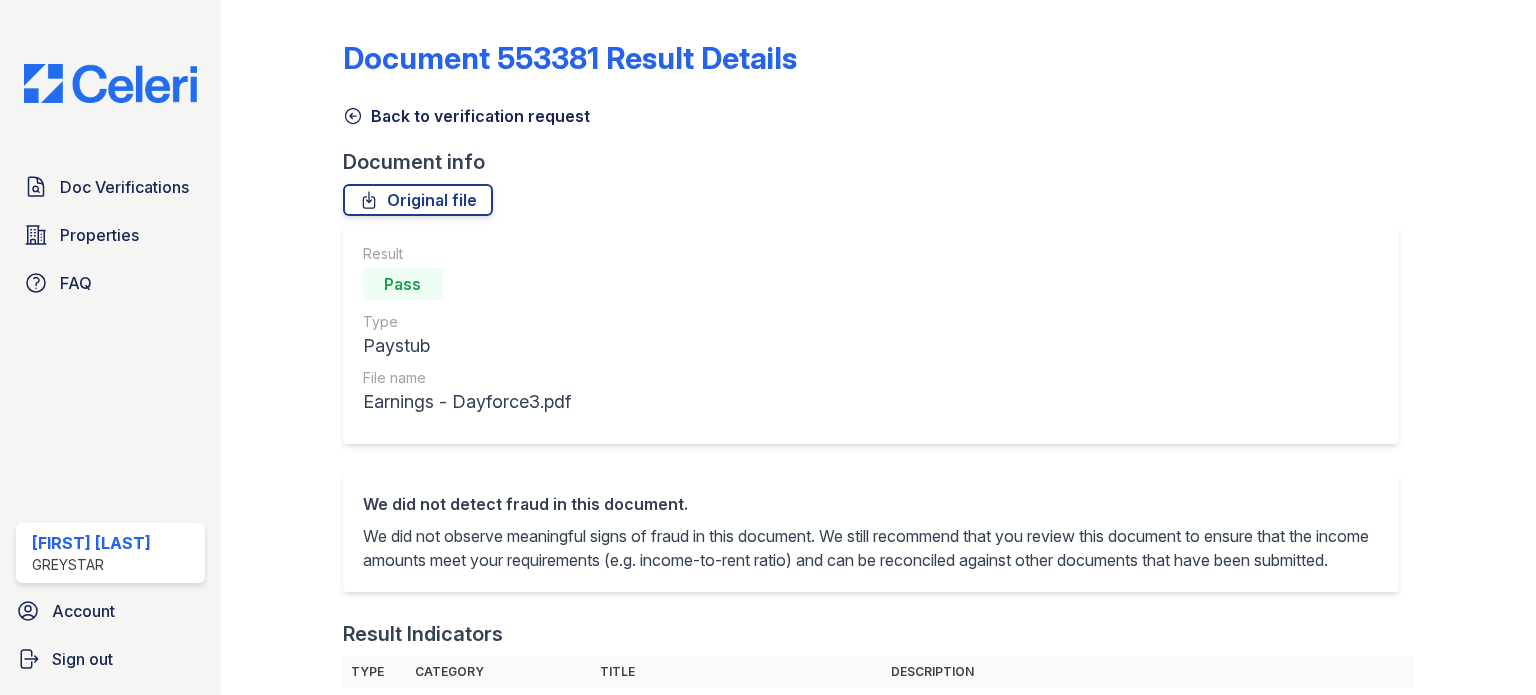 scroll, scrollTop: 0, scrollLeft: 0, axis: both 